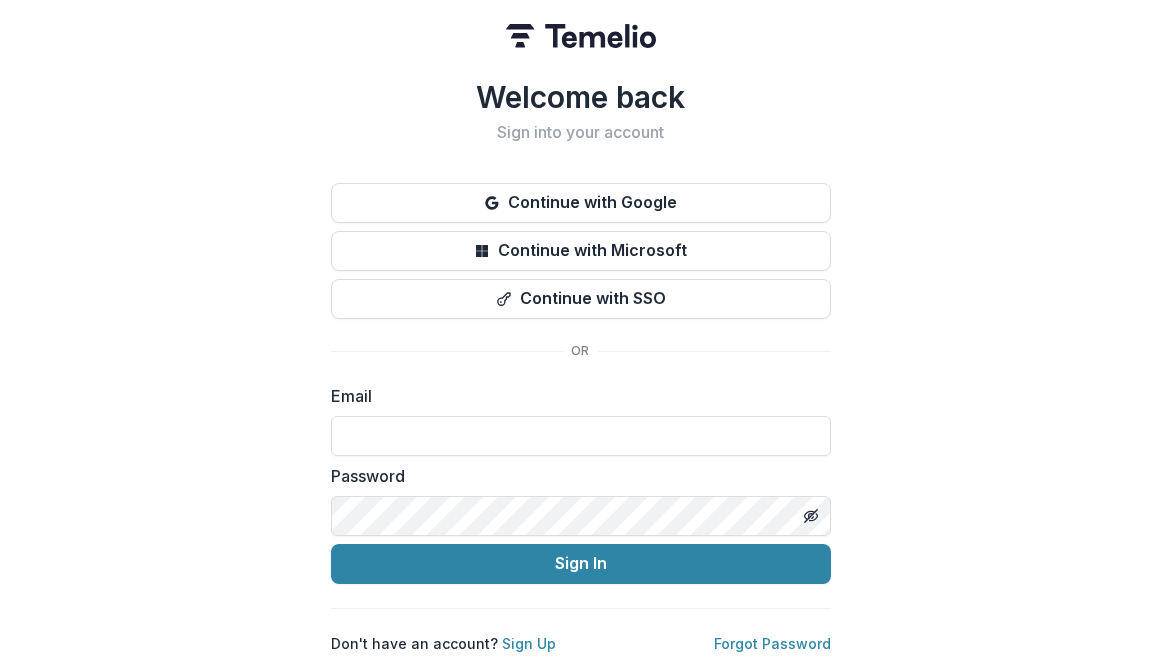 scroll, scrollTop: 0, scrollLeft: 0, axis: both 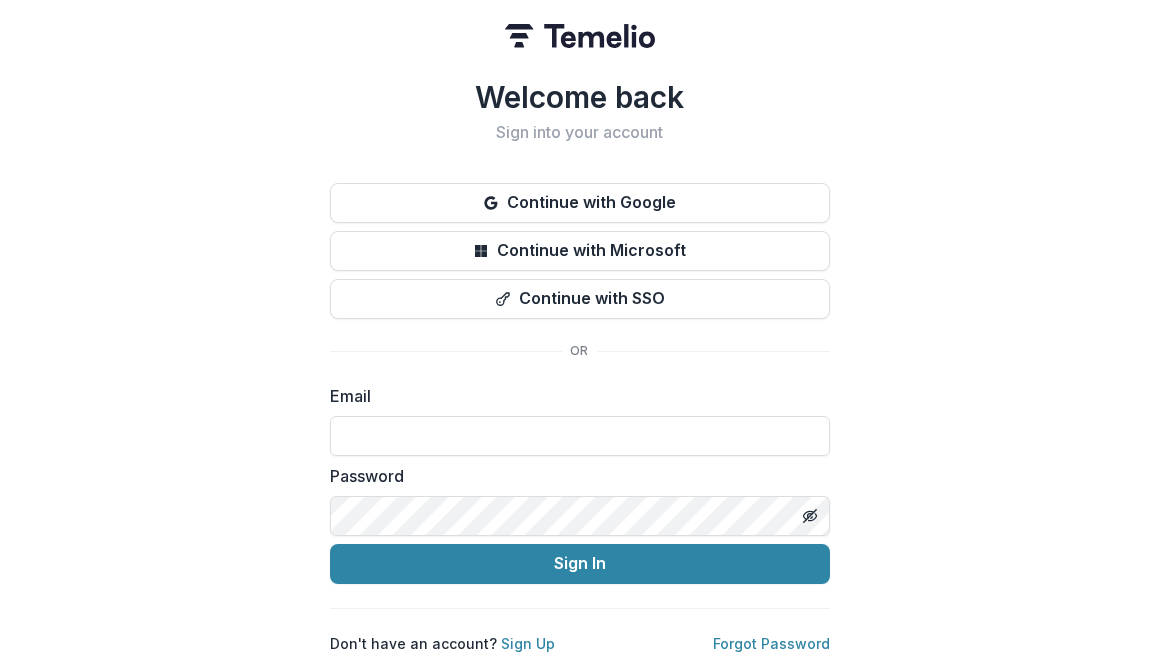 type on "**********" 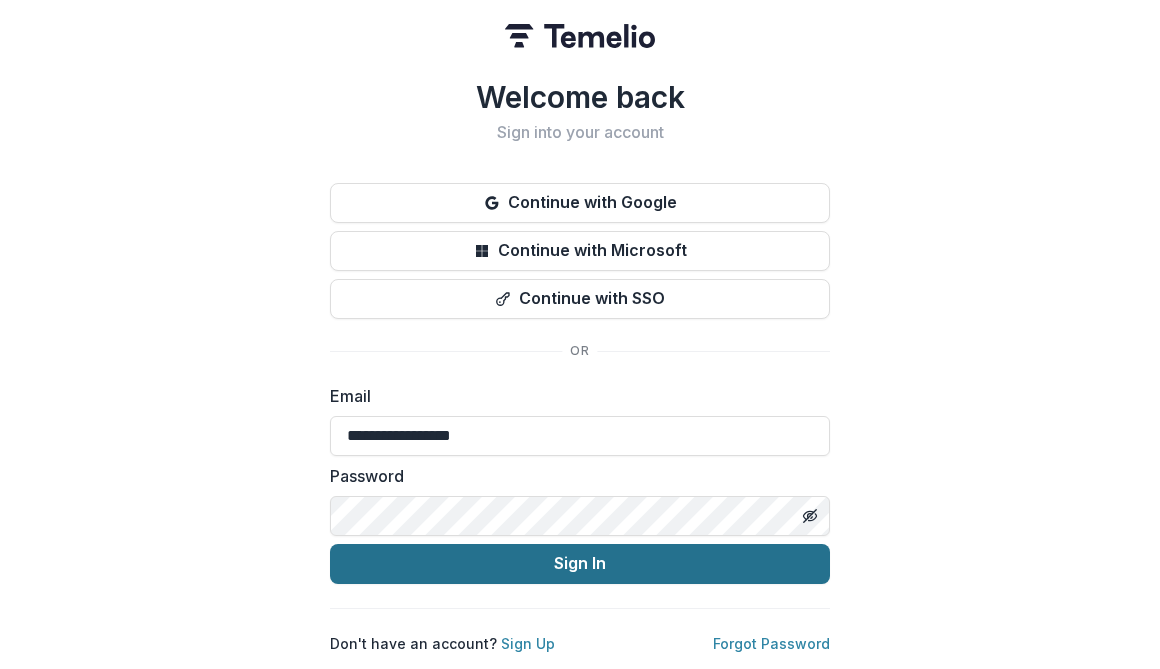 click on "Sign In" at bounding box center [580, 564] 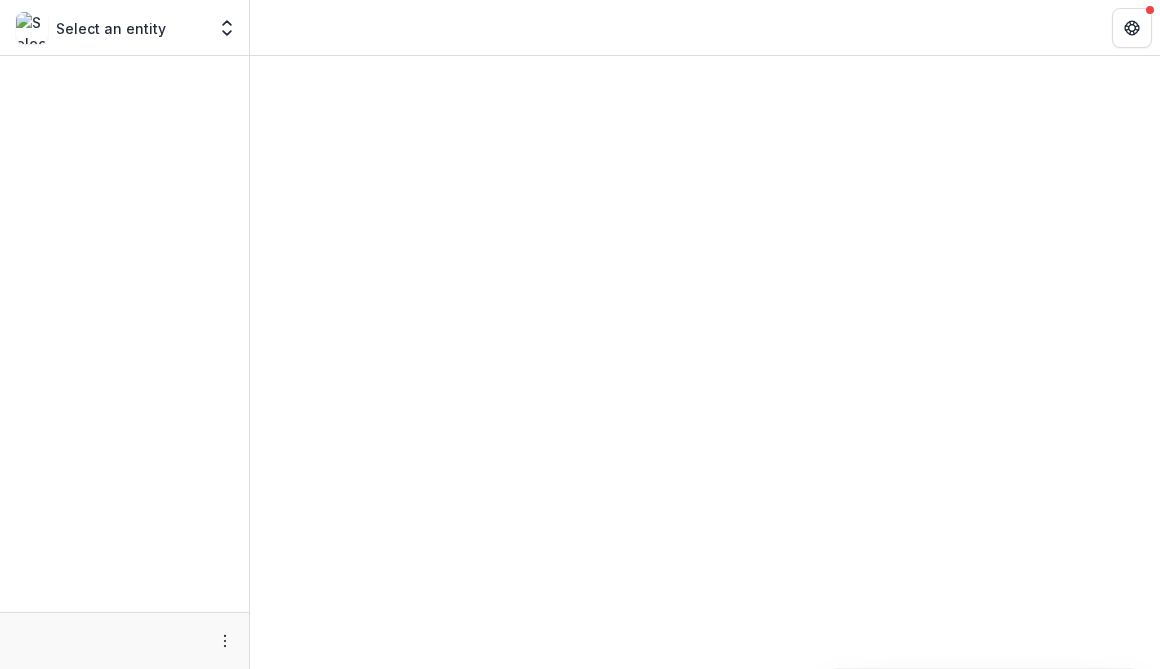 scroll, scrollTop: 0, scrollLeft: 0, axis: both 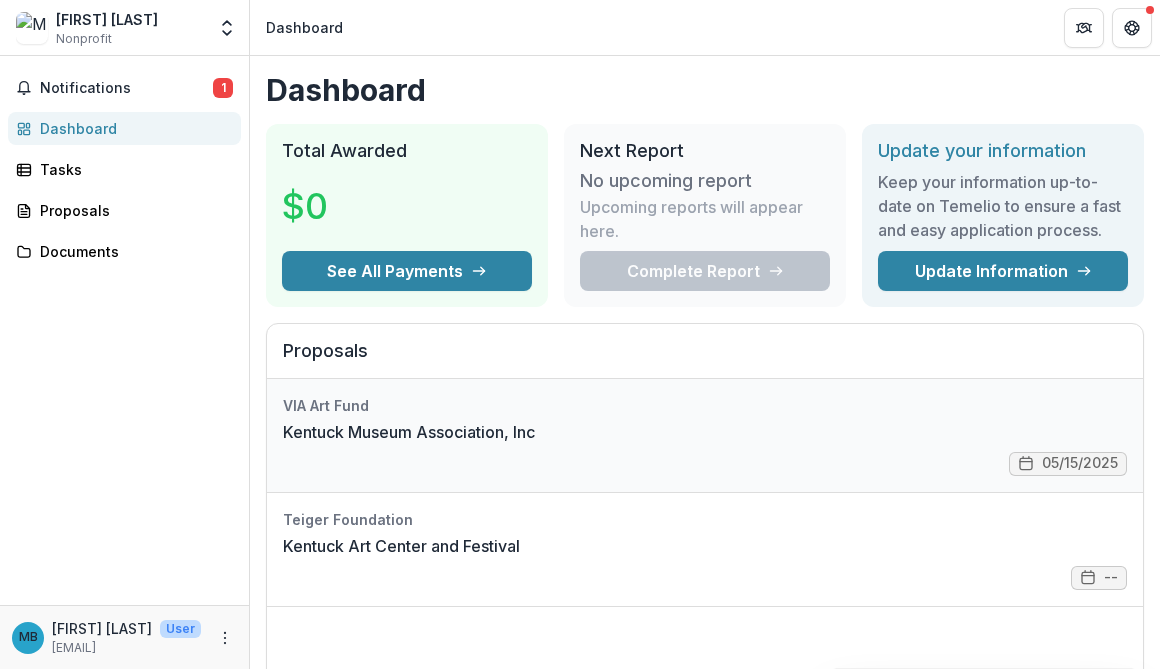 drag, startPoint x: 860, startPoint y: 422, endPoint x: 853, endPoint y: 477, distance: 55.443665 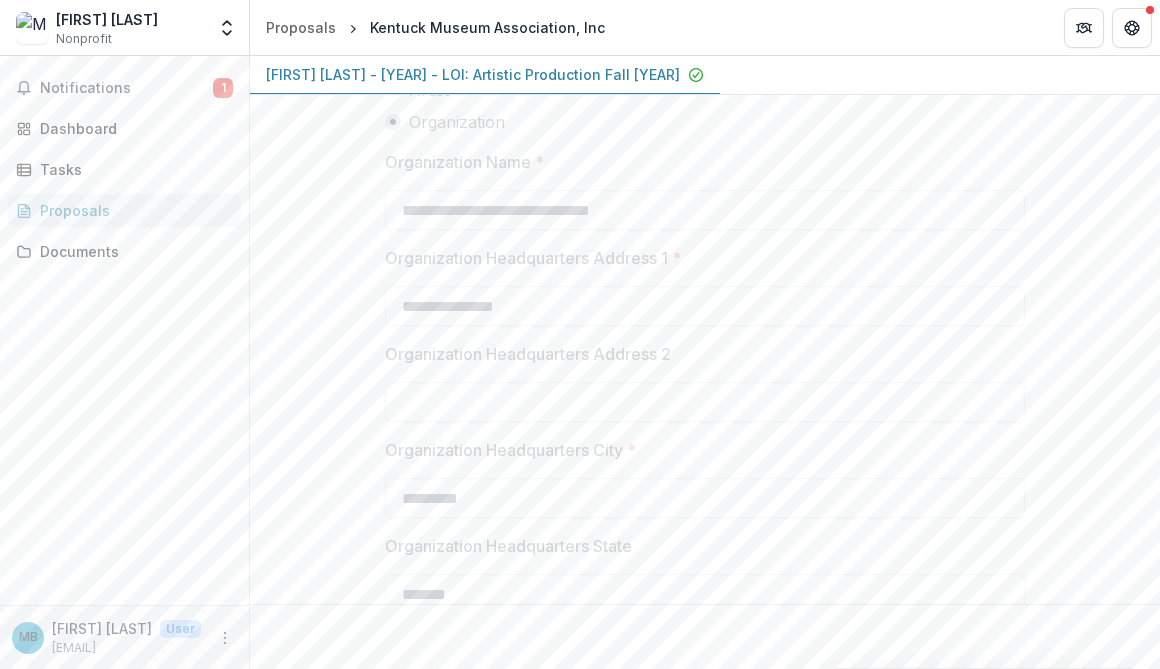 scroll, scrollTop: 0, scrollLeft: 0, axis: both 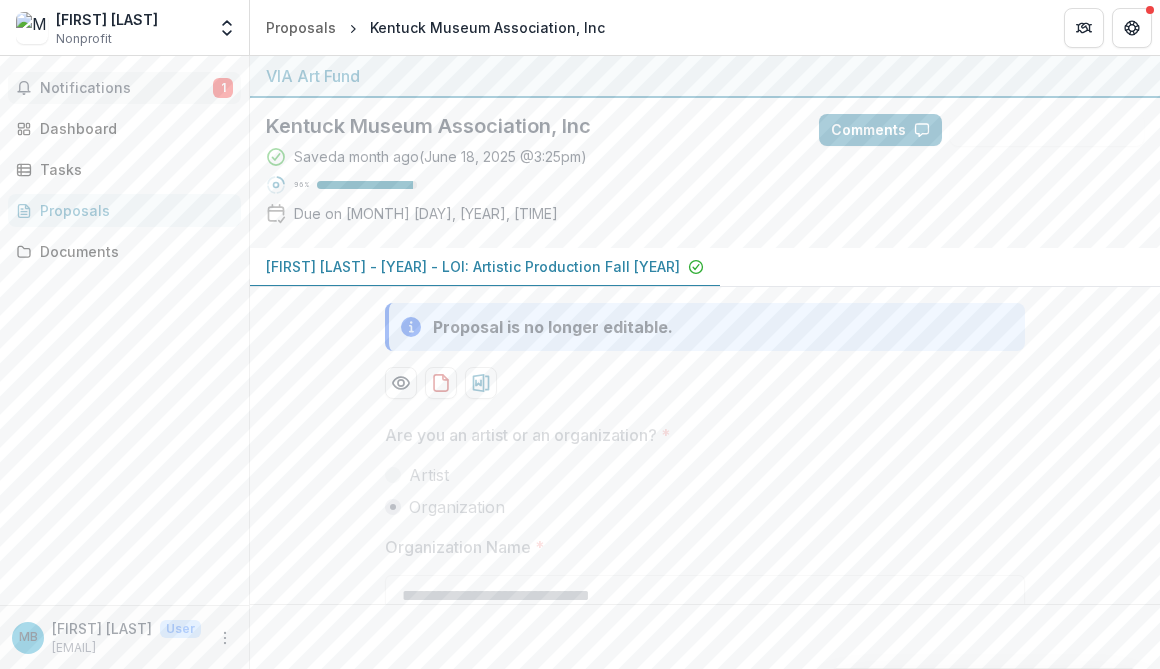 click on "Notifications 1" at bounding box center (124, 88) 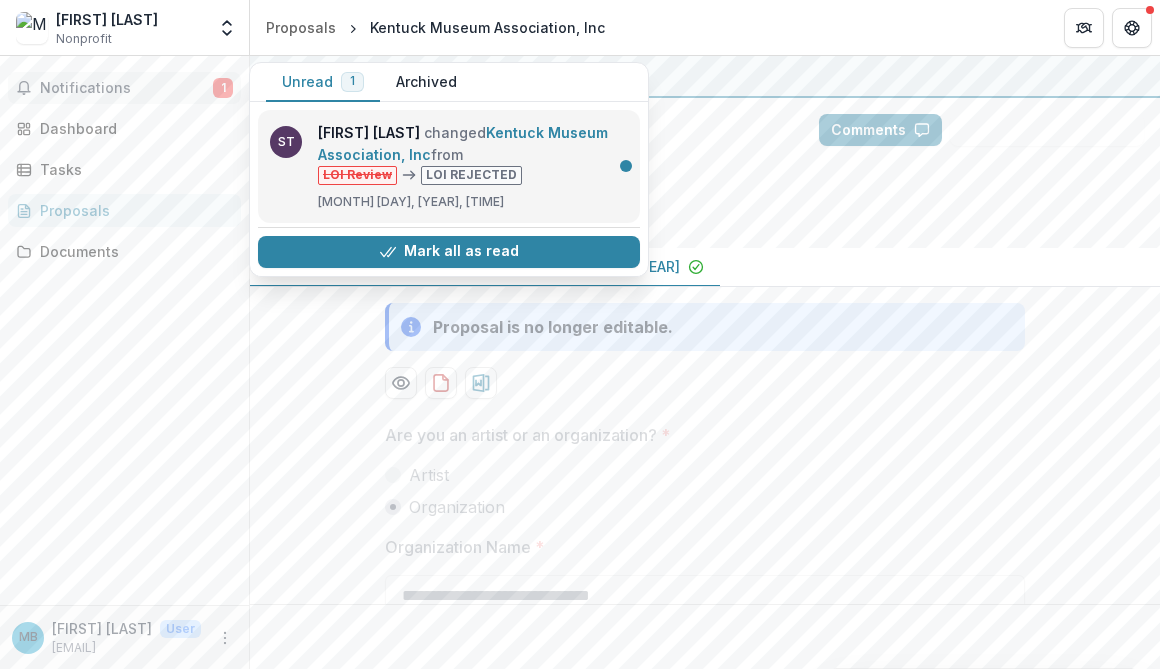 click on "Kentuck Museum Association, Inc" at bounding box center (463, 143) 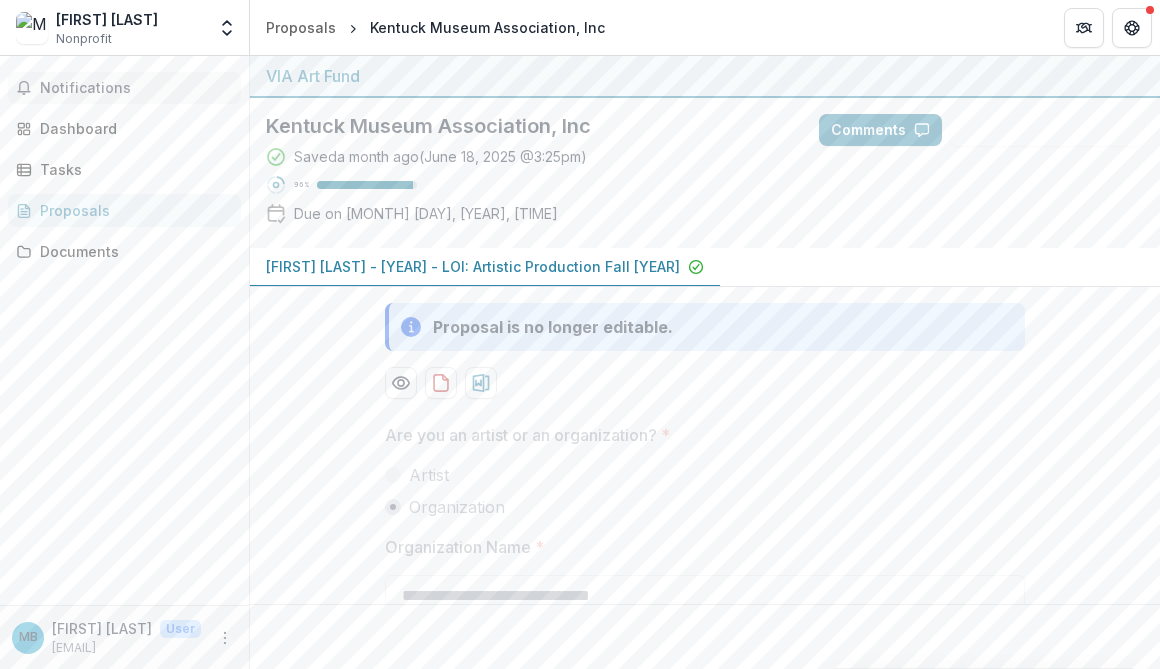 click on "Notifications" at bounding box center (136, 88) 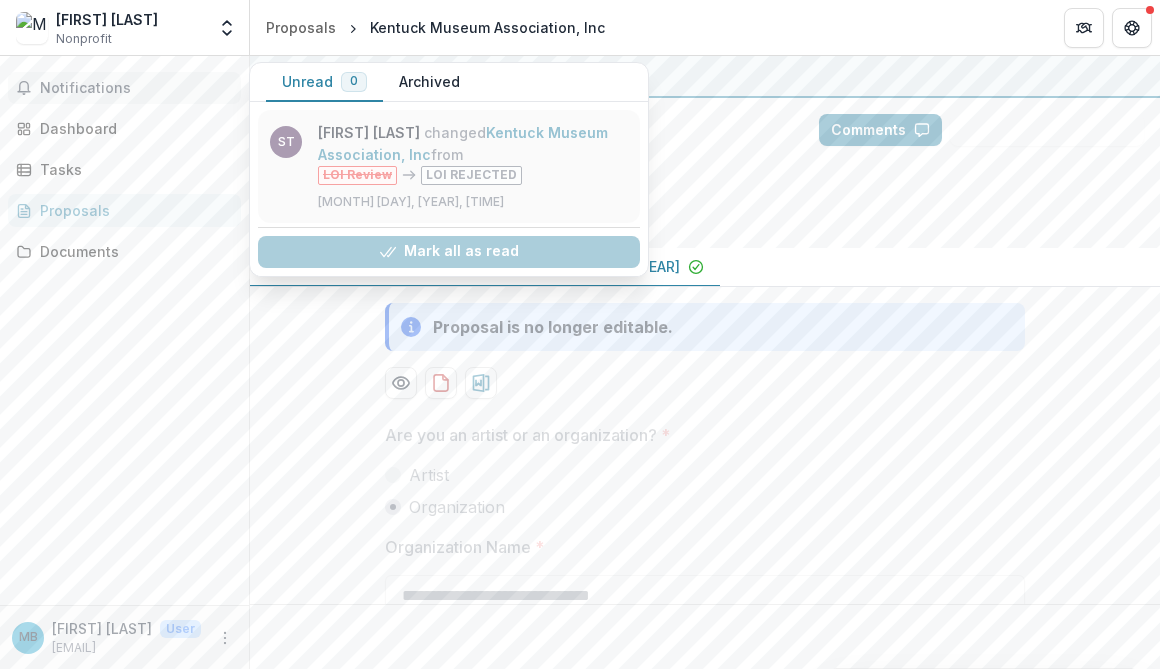 click on "Kentuck Museum Association, Inc" at bounding box center (463, 143) 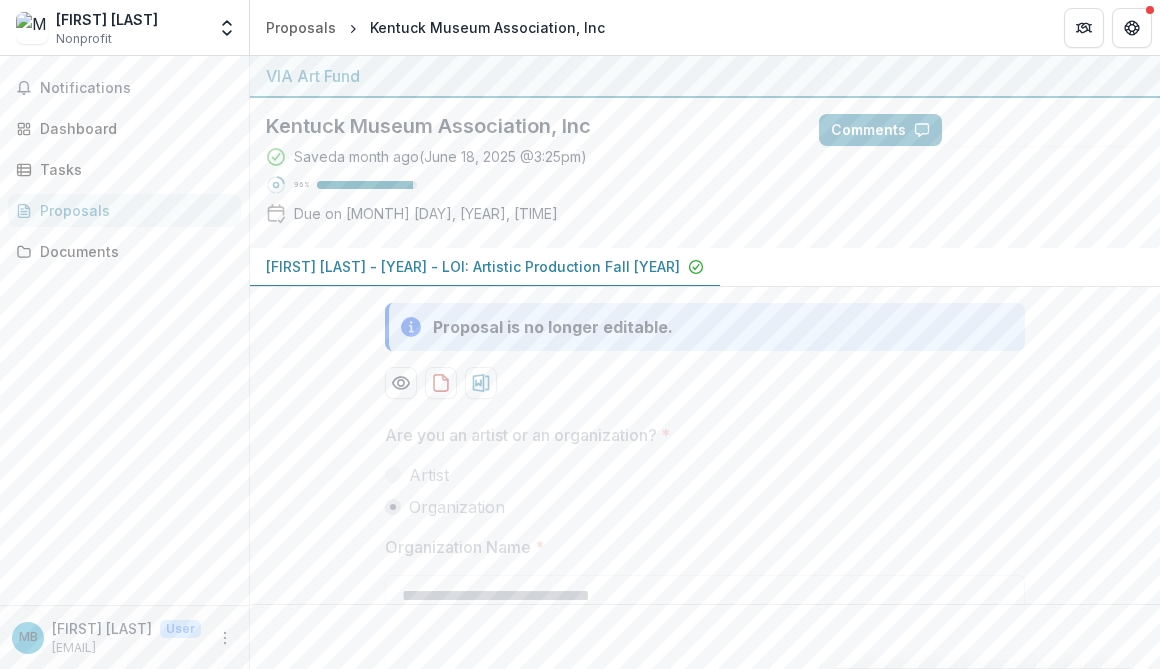 drag, startPoint x: 695, startPoint y: 230, endPoint x: 647, endPoint y: 94, distance: 144.22205 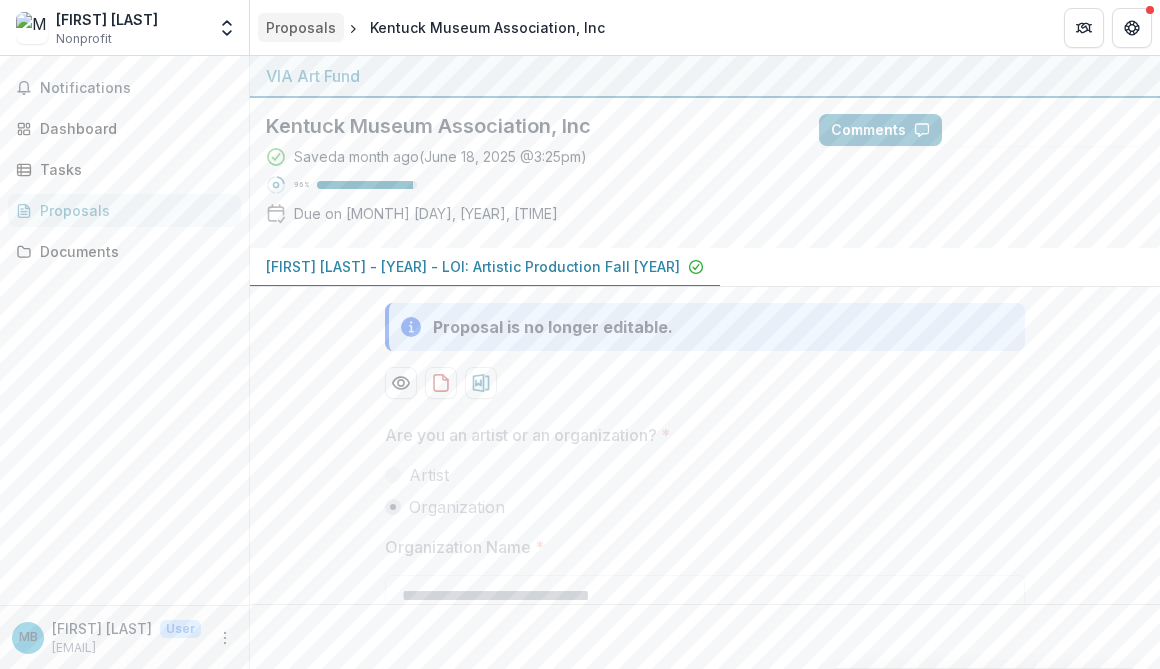 click on "Proposals" at bounding box center (301, 27) 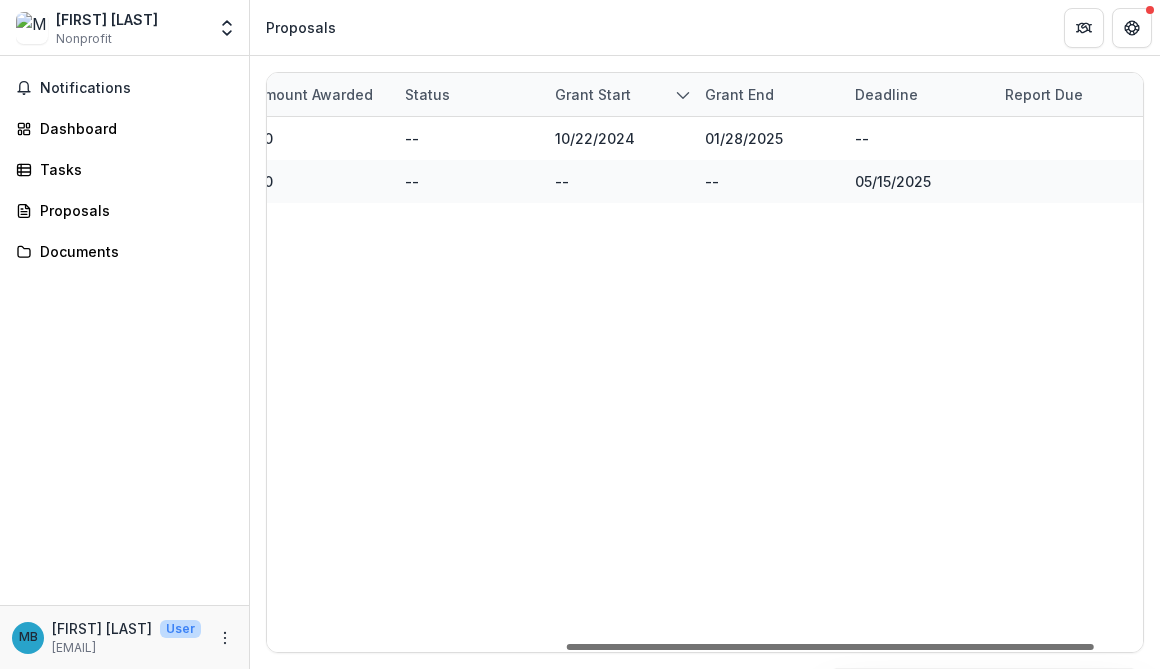 scroll, scrollTop: 0, scrollLeft: 0, axis: both 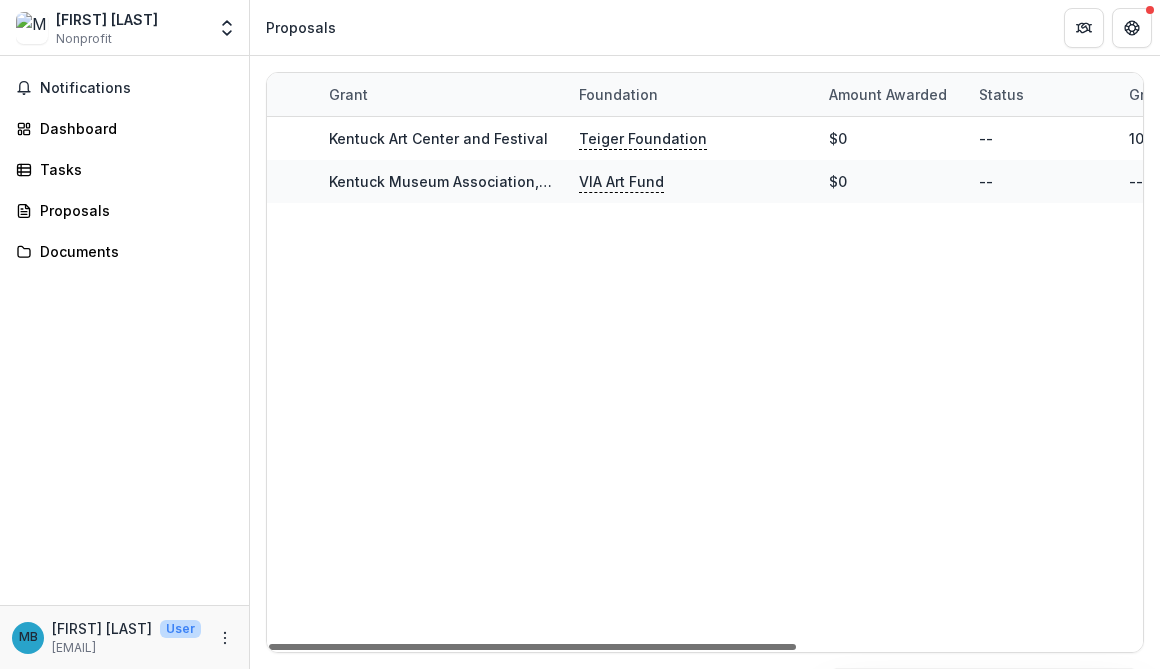 drag, startPoint x: 695, startPoint y: 650, endPoint x: 378, endPoint y: 593, distance: 322.08383 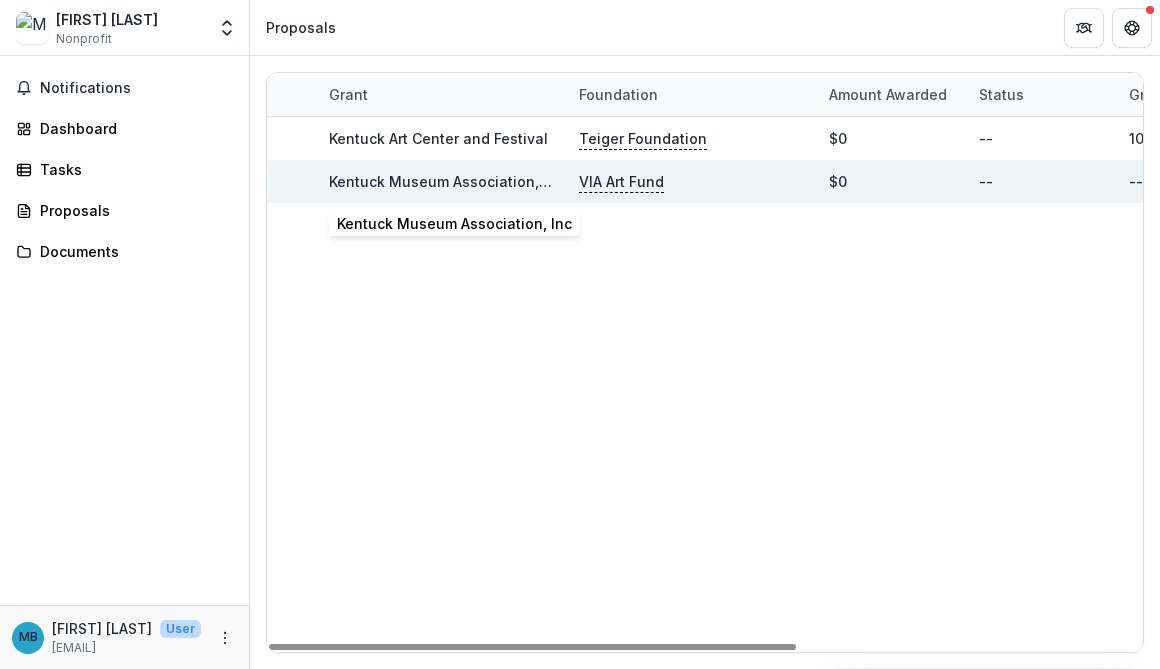 click on "Kentuck Museum Association, Inc" at bounding box center (446, 181) 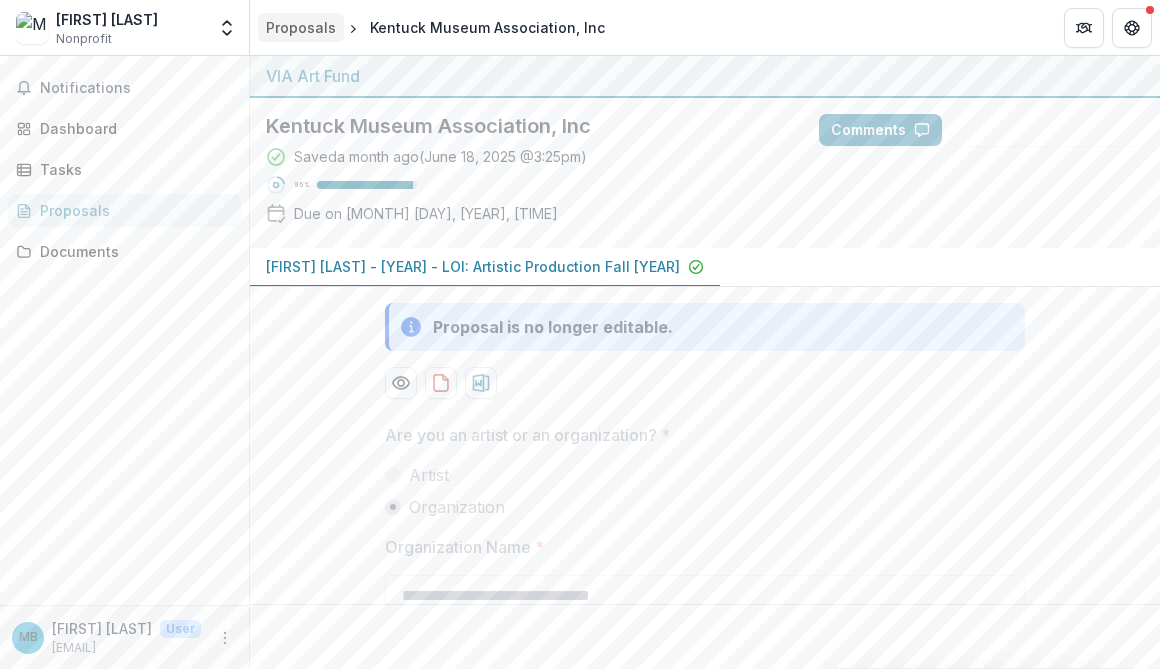 click on "Proposals" at bounding box center [301, 27] 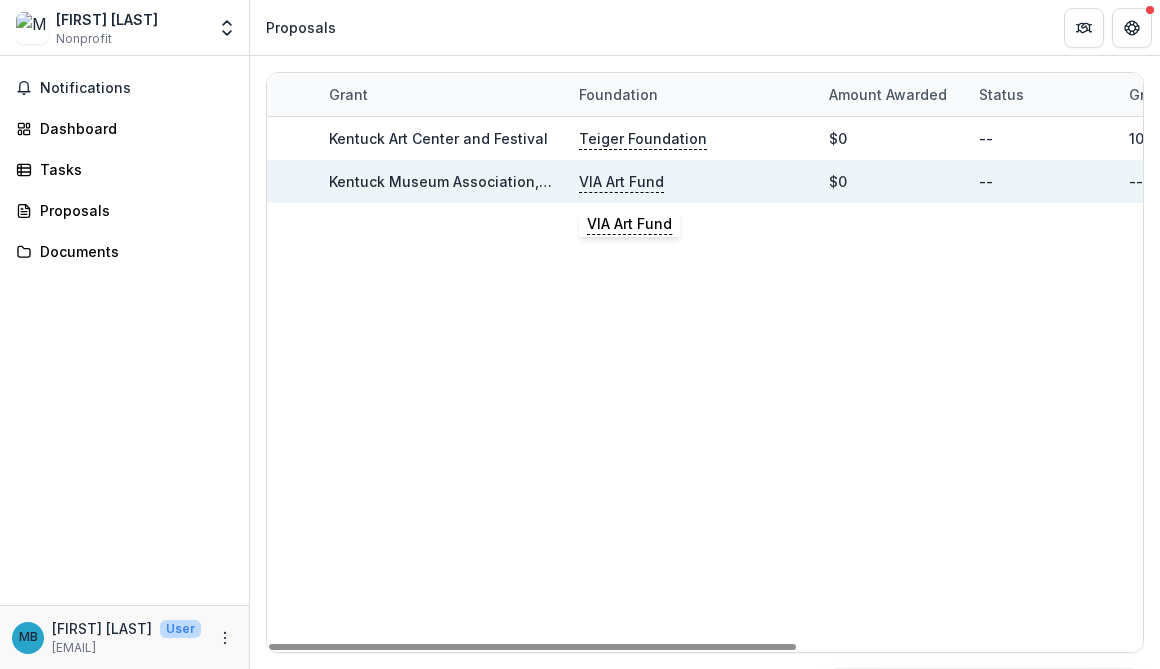 click on "VIA Art Fund" at bounding box center [621, 182] 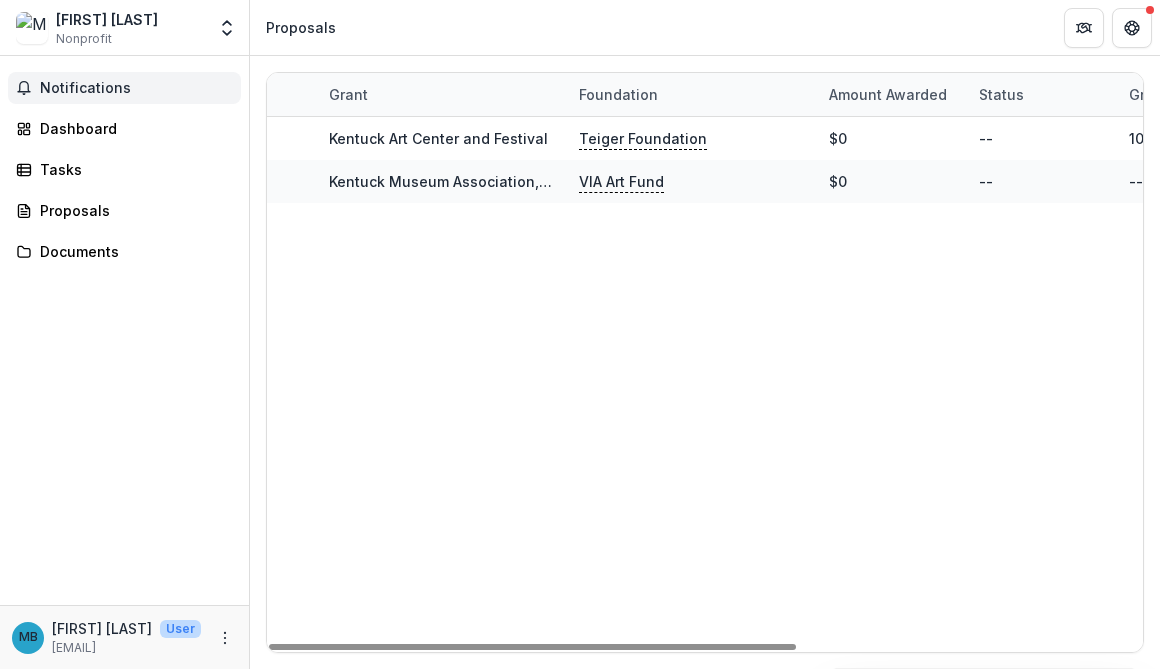 click on "Notifications" at bounding box center (136, 88) 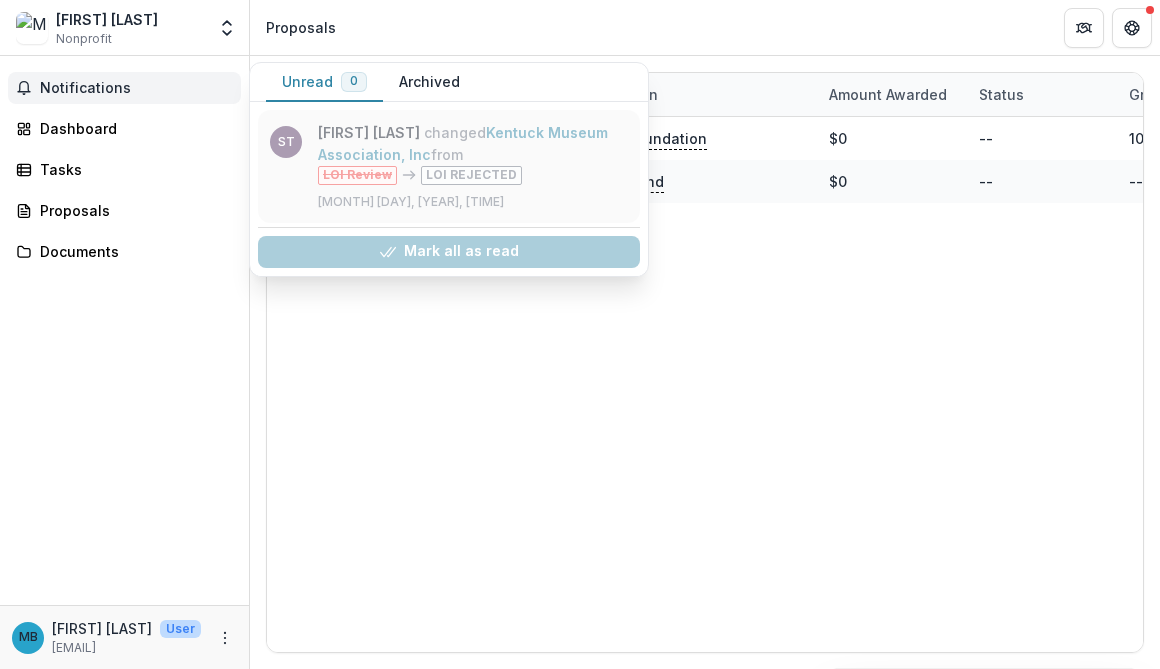click on "Kentuck Museum Association, Inc" at bounding box center (463, 143) 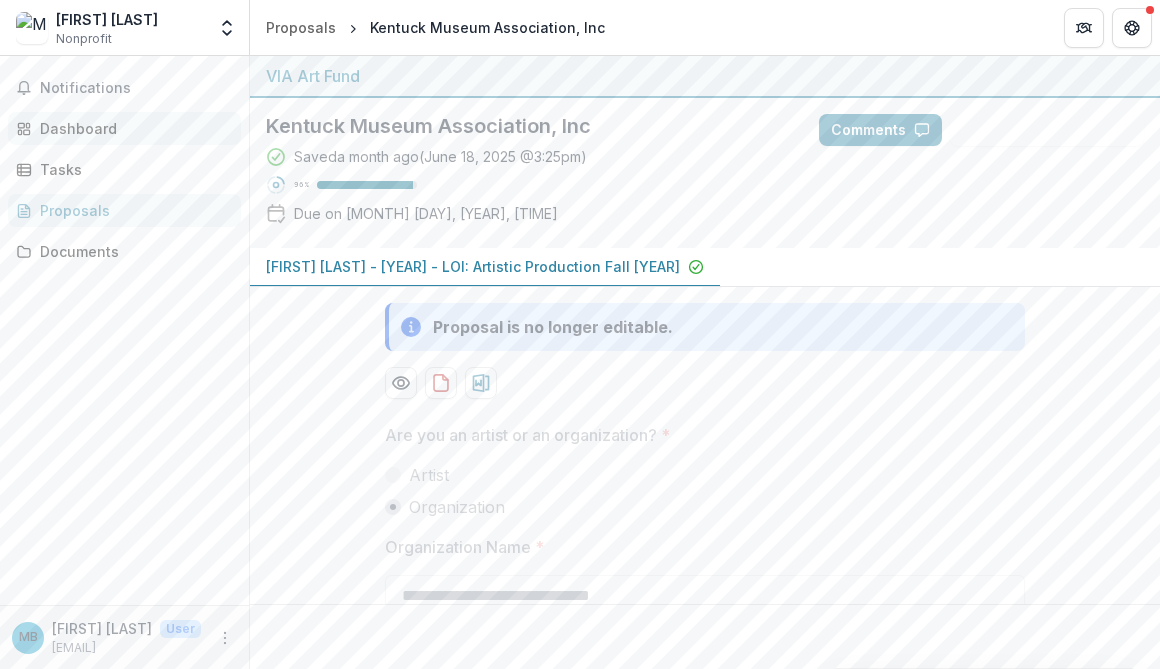 click on "Dashboard" at bounding box center [124, 128] 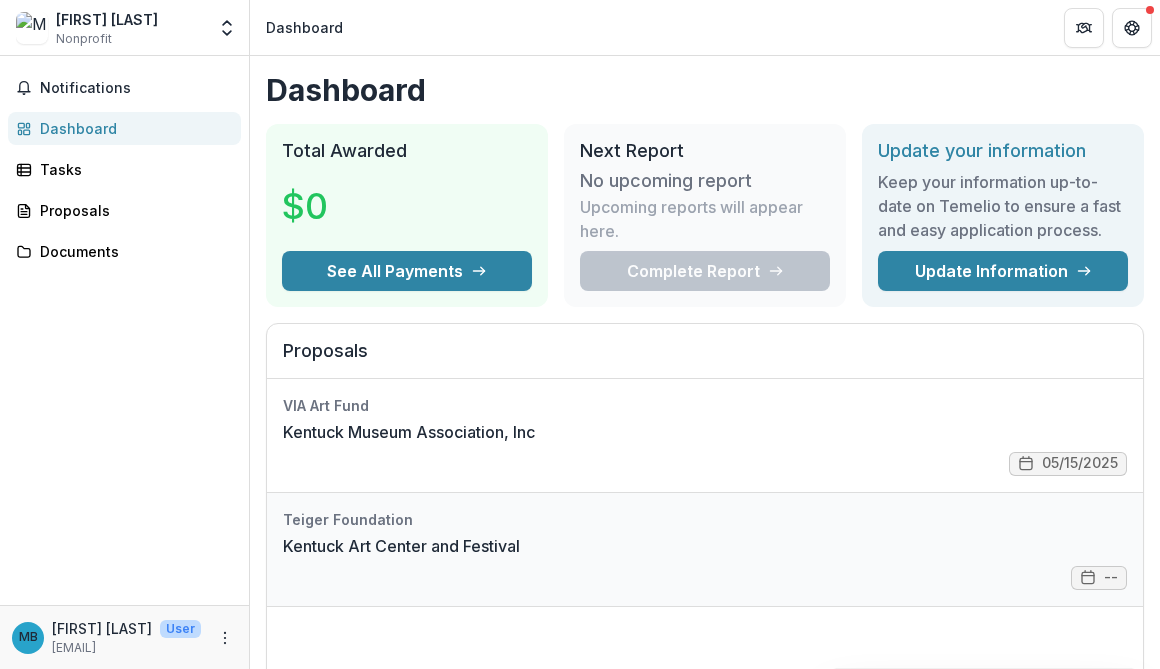 click on "Kentuck Art Center and Festival" at bounding box center (401, 546) 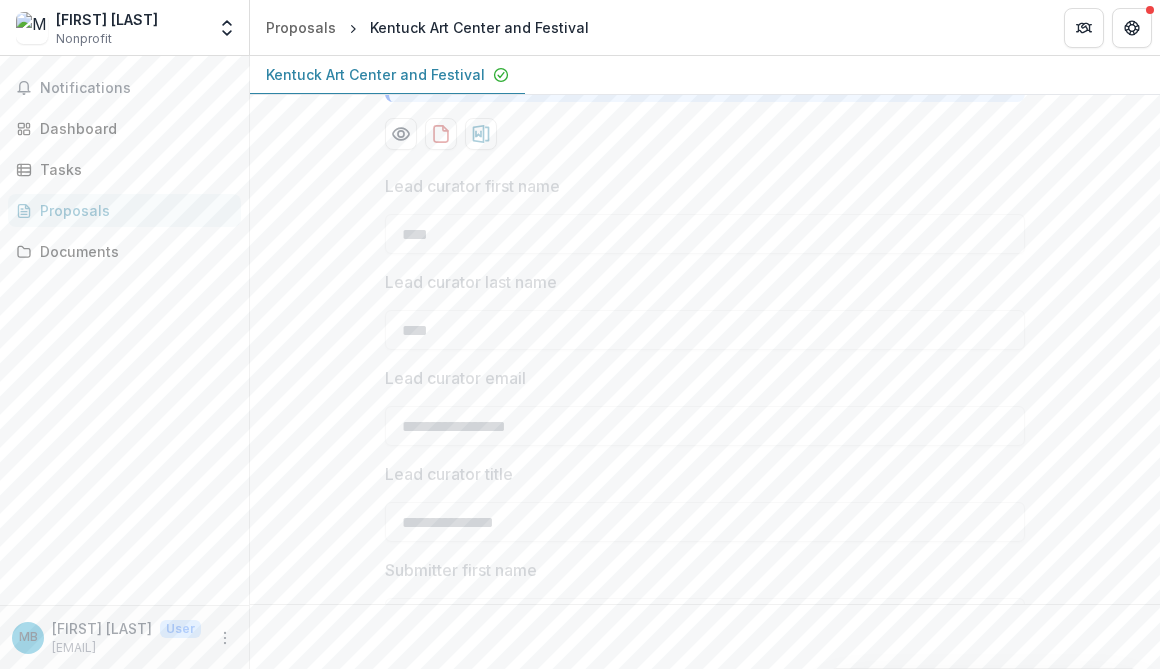 drag, startPoint x: 780, startPoint y: 197, endPoint x: 771, endPoint y: 270, distance: 73.552704 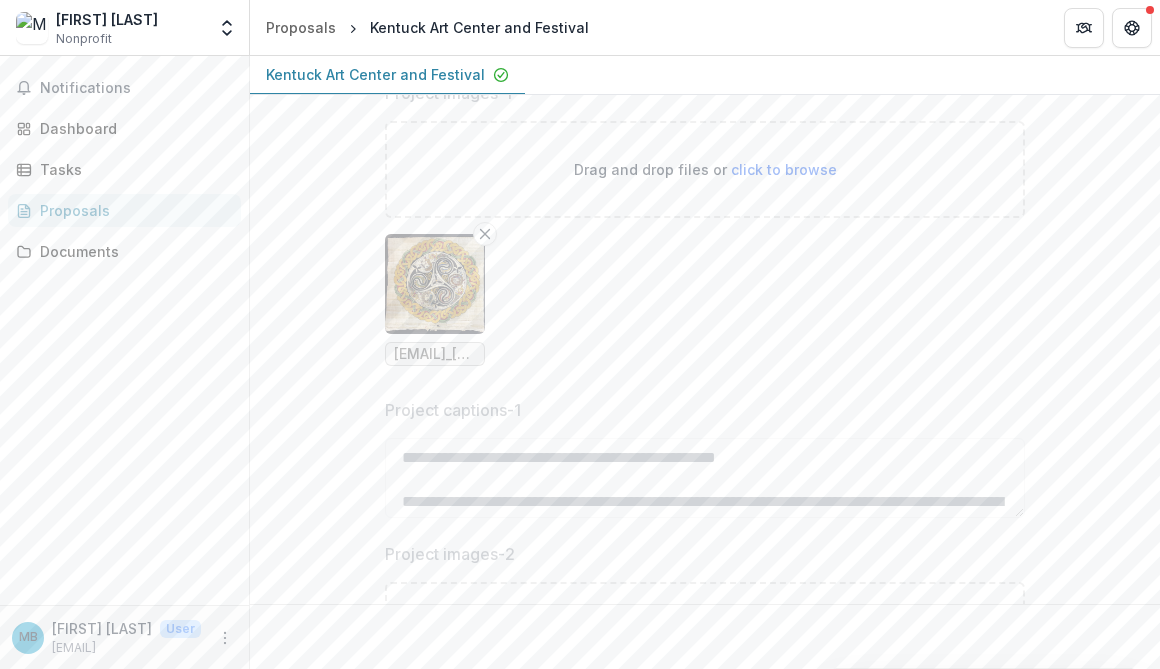 scroll, scrollTop: 2110, scrollLeft: 0, axis: vertical 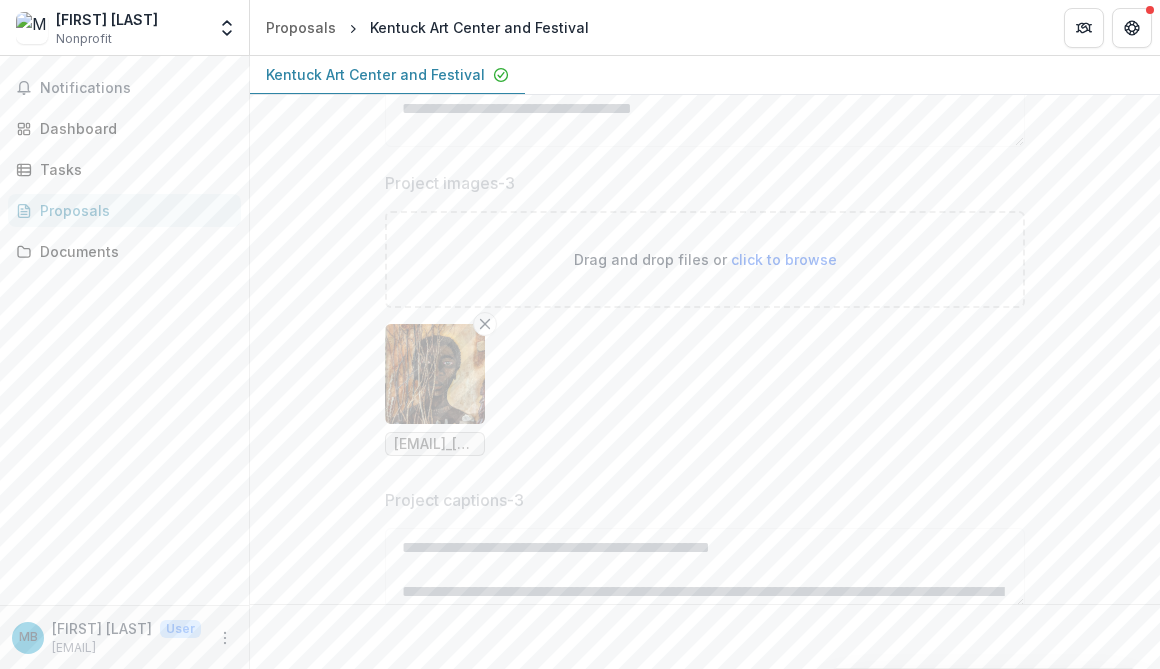 drag, startPoint x: 1040, startPoint y: 318, endPoint x: 1039, endPoint y: 442, distance: 124.004036 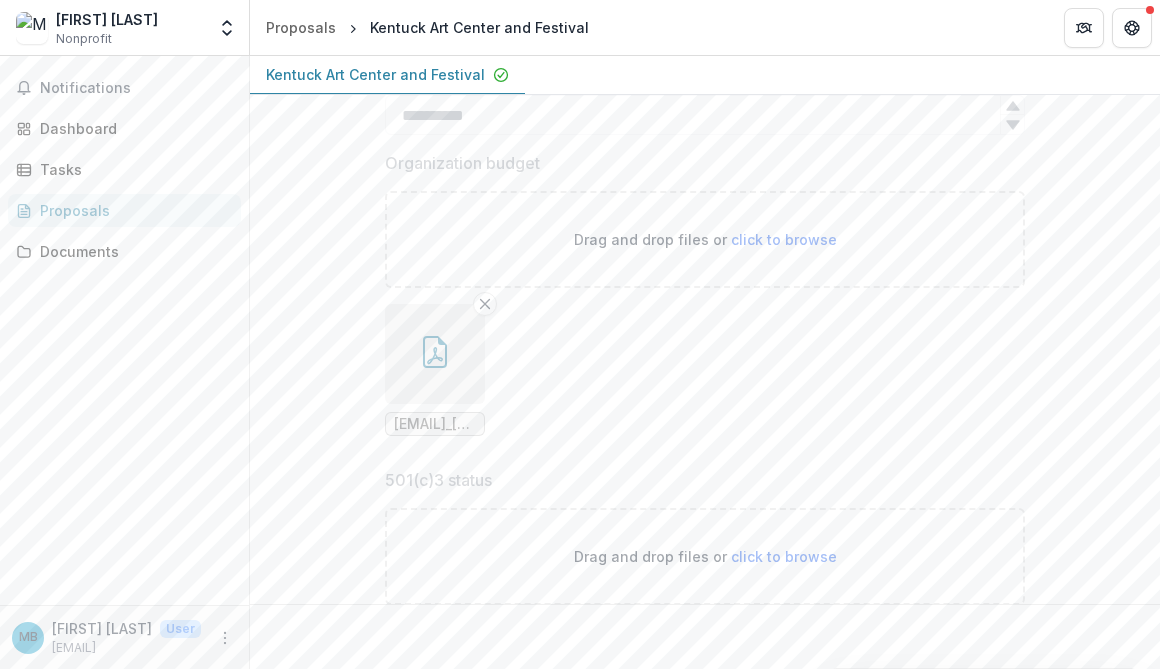 scroll, scrollTop: 7332, scrollLeft: 0, axis: vertical 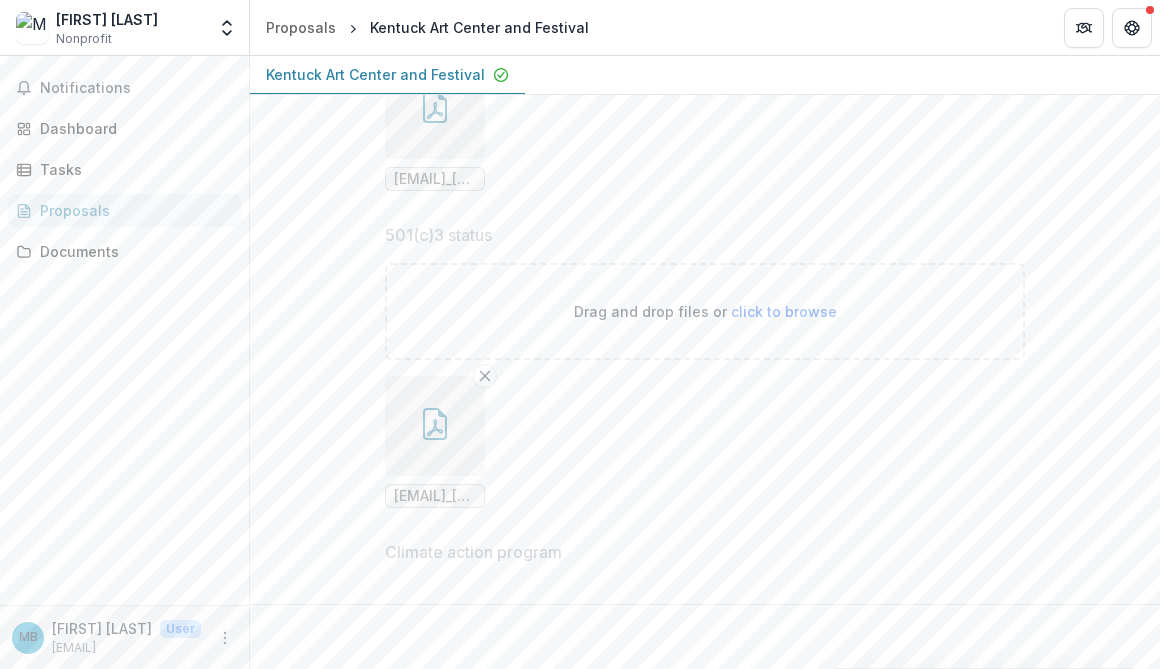 drag, startPoint x: 1044, startPoint y: 377, endPoint x: 1046, endPoint y: 494, distance: 117.01709 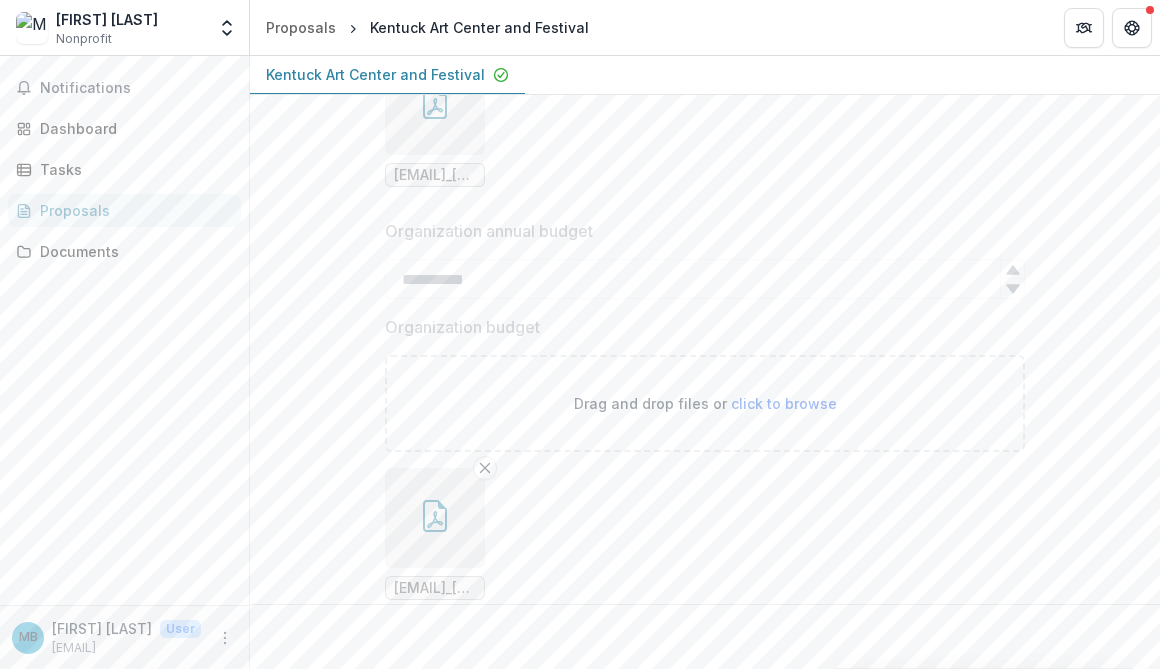 drag, startPoint x: 1064, startPoint y: 472, endPoint x: 1061, endPoint y: 400, distance: 72.06247 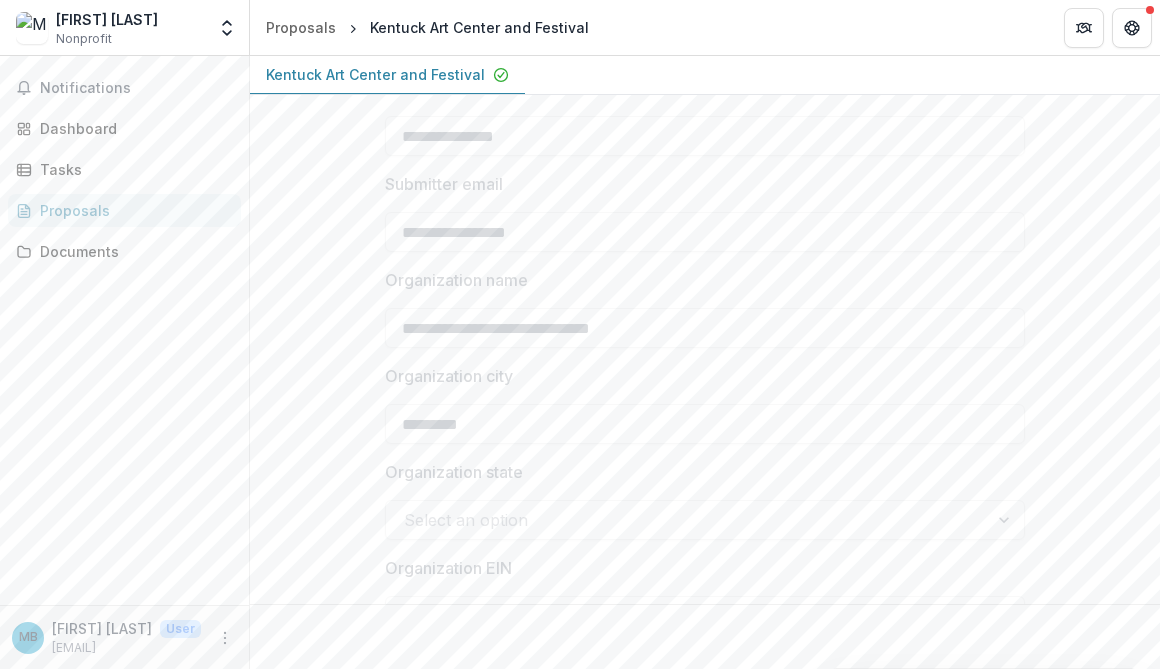 scroll, scrollTop: 0, scrollLeft: 0, axis: both 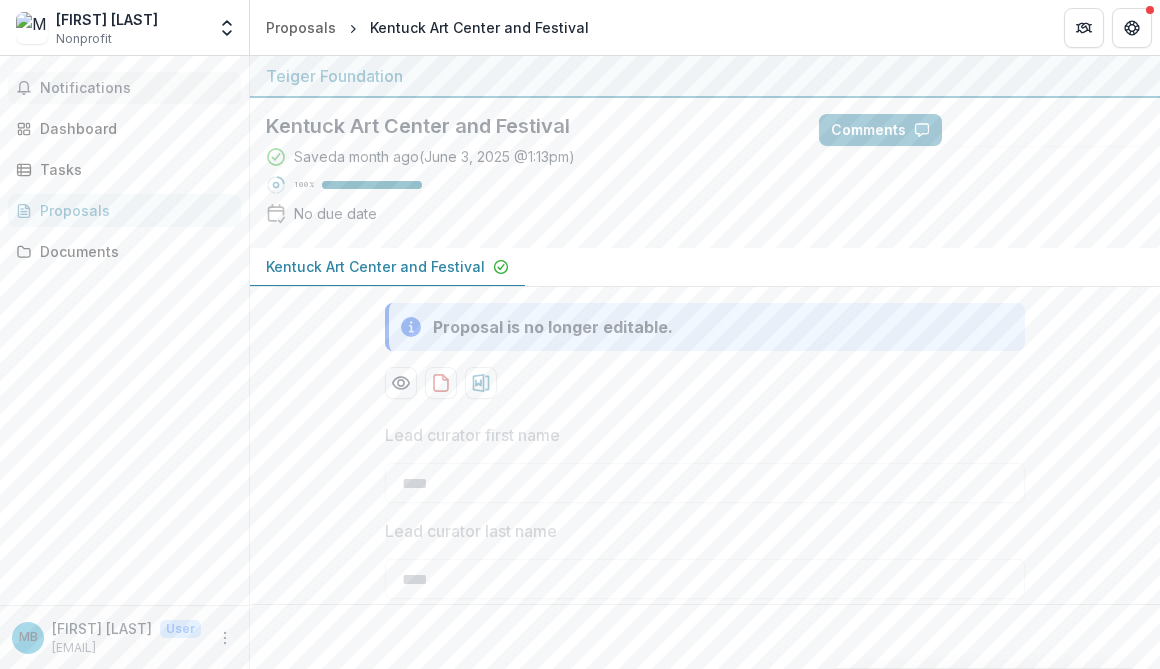 click on "Notifications" at bounding box center (136, 88) 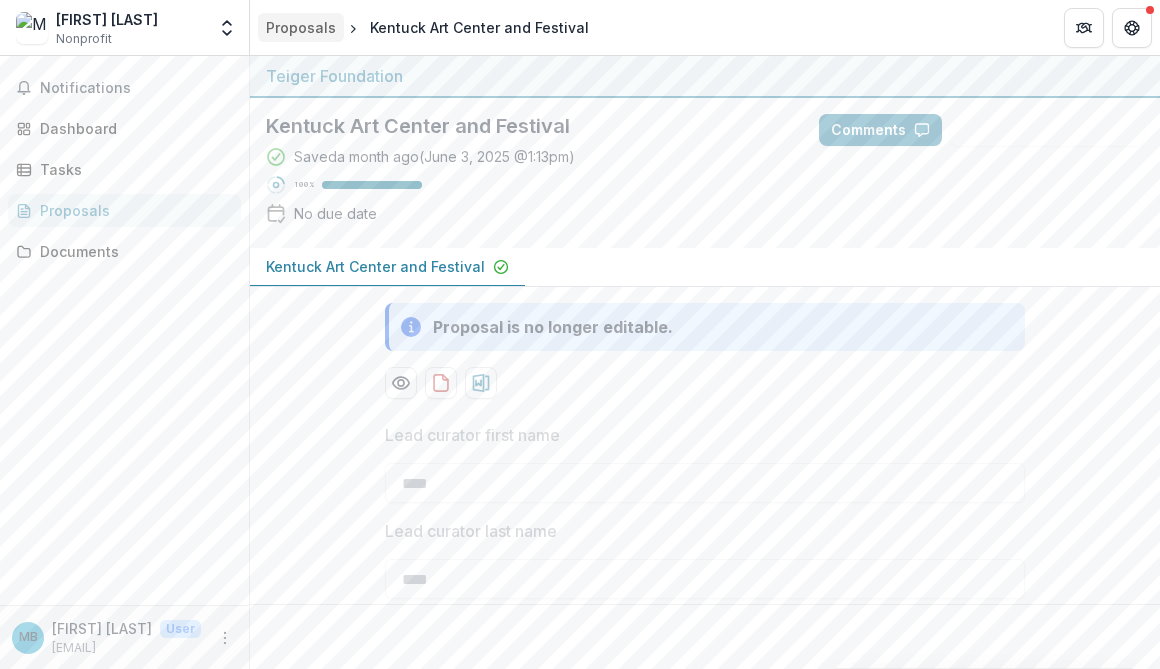 click on "Proposals" at bounding box center (301, 27) 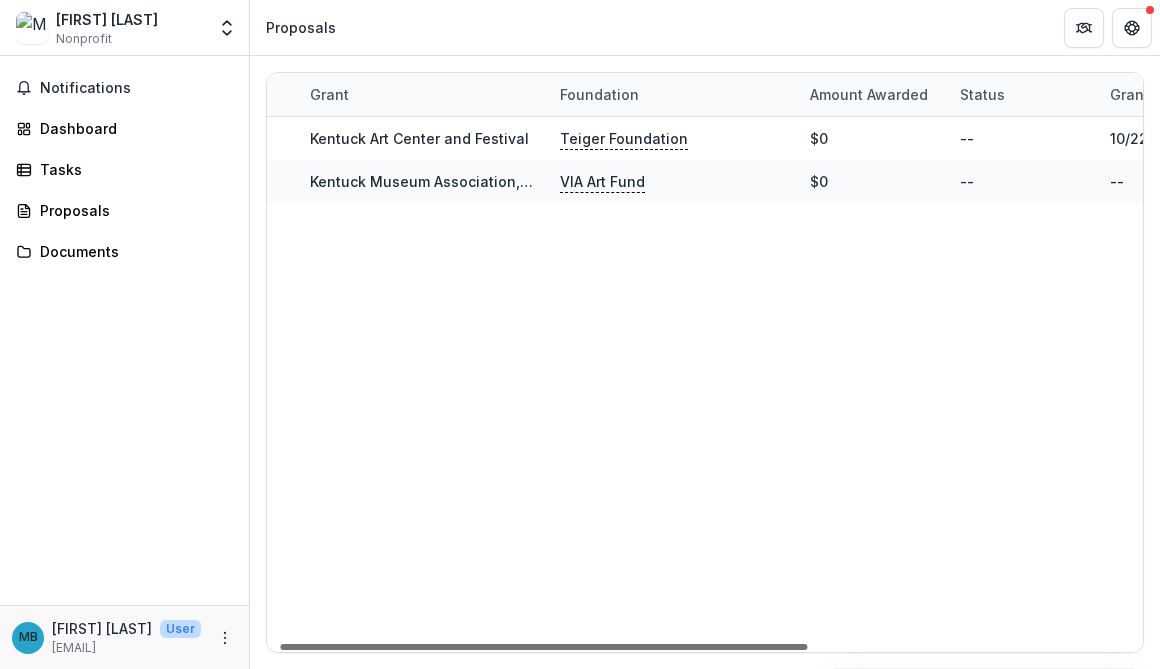 scroll, scrollTop: 0, scrollLeft: 0, axis: both 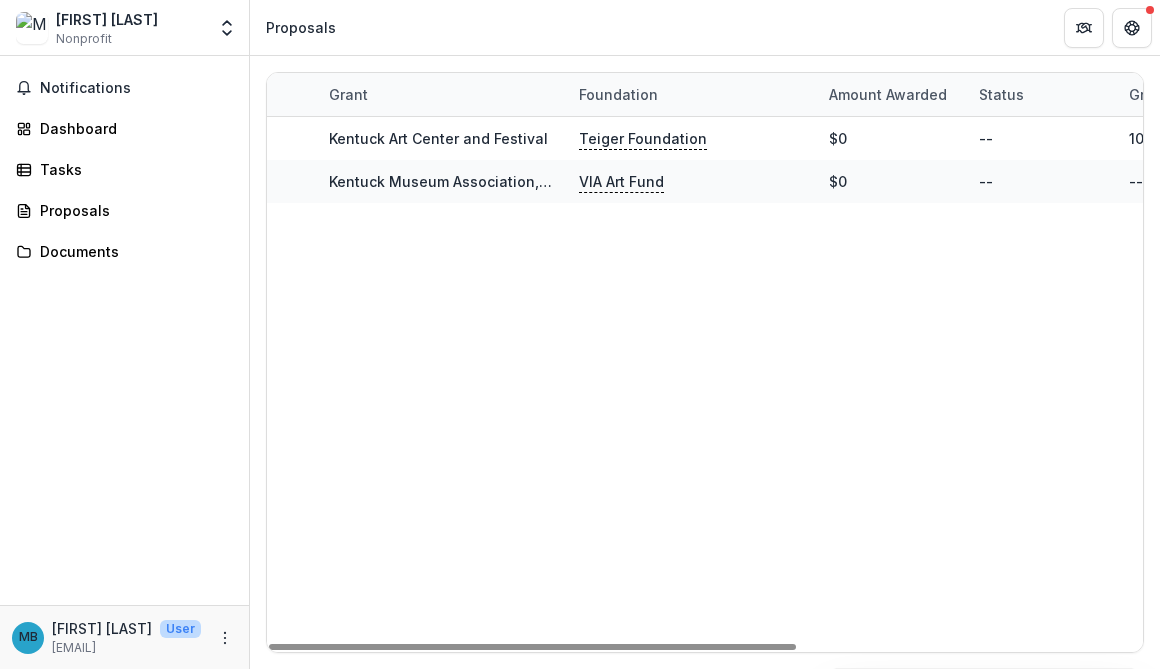 drag, startPoint x: 594, startPoint y: 645, endPoint x: 487, endPoint y: 588, distance: 121.235306 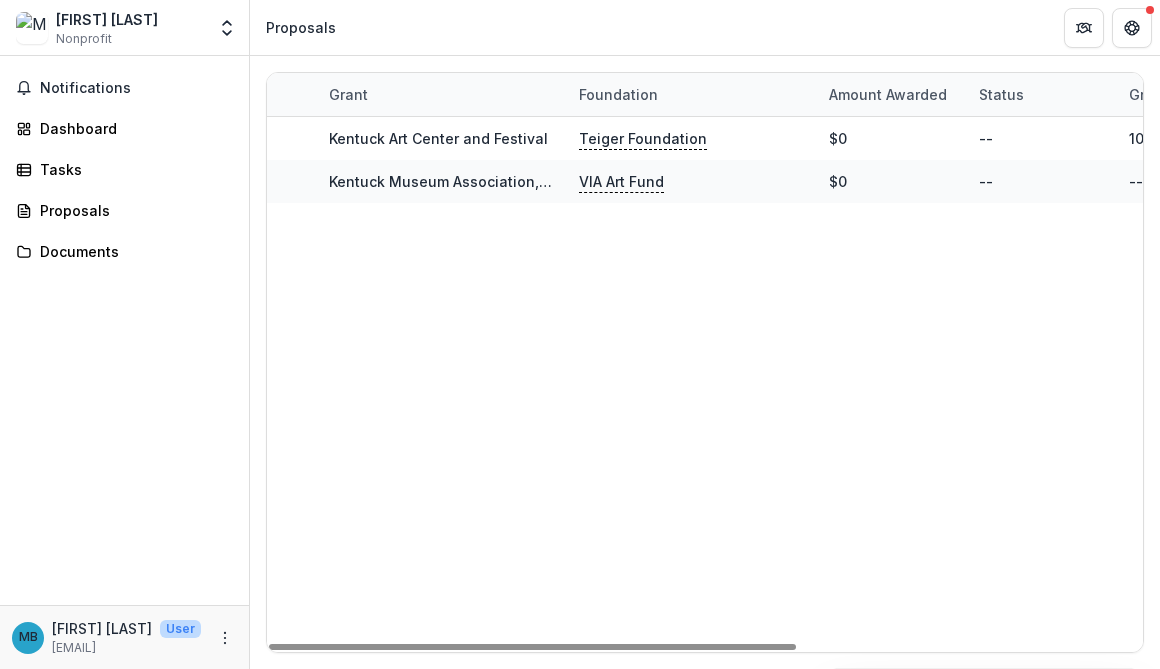 click on "[ORGANIZATION] Teiger Foundation $0 -- 10/22/2024 01/28/2025 -- [ORGANIZATION] VIA Art Fund $0 -- -- -- 05/15/2025" at bounding box center (992, 384) 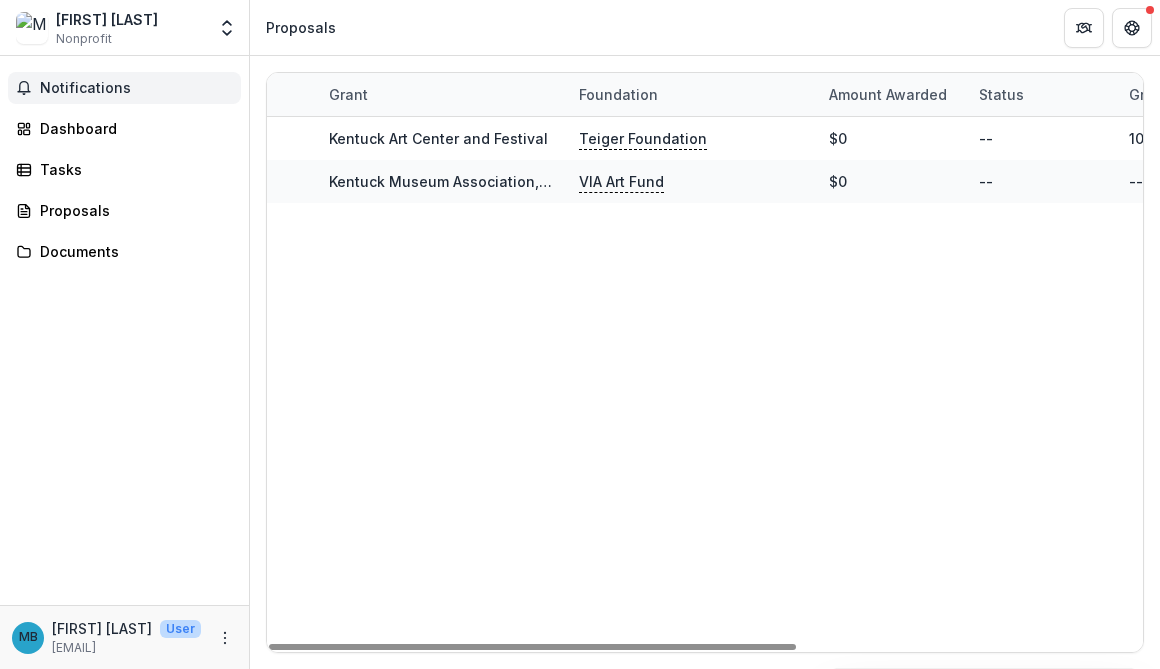 click on "Notifications" at bounding box center (136, 88) 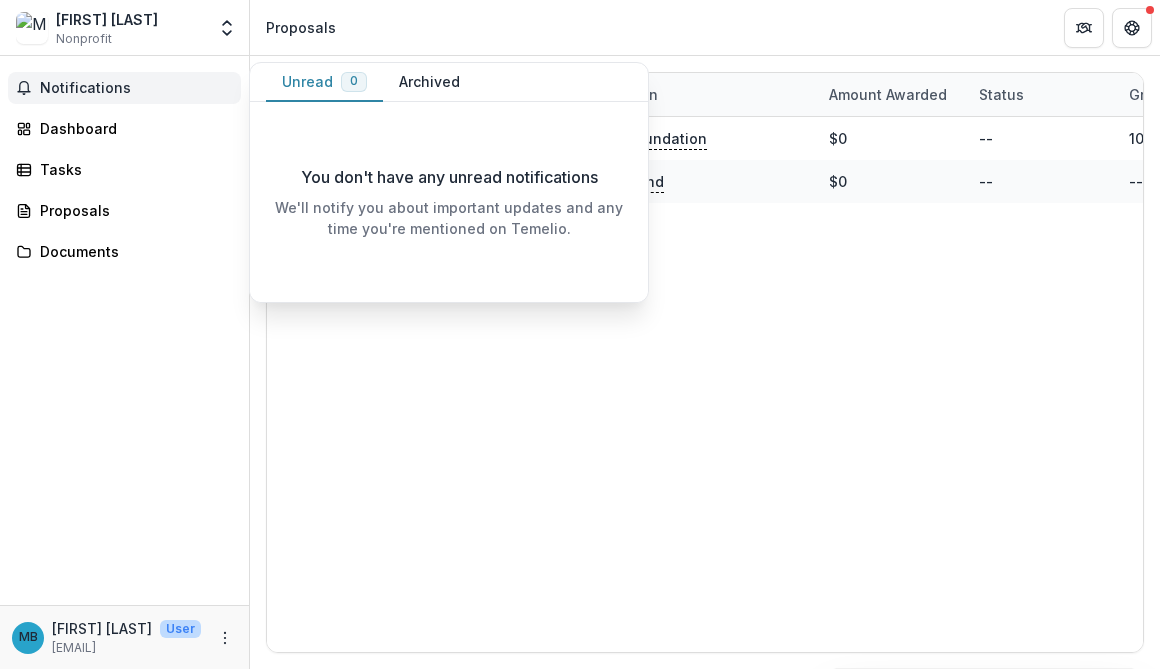 click on "Archived" at bounding box center (429, 82) 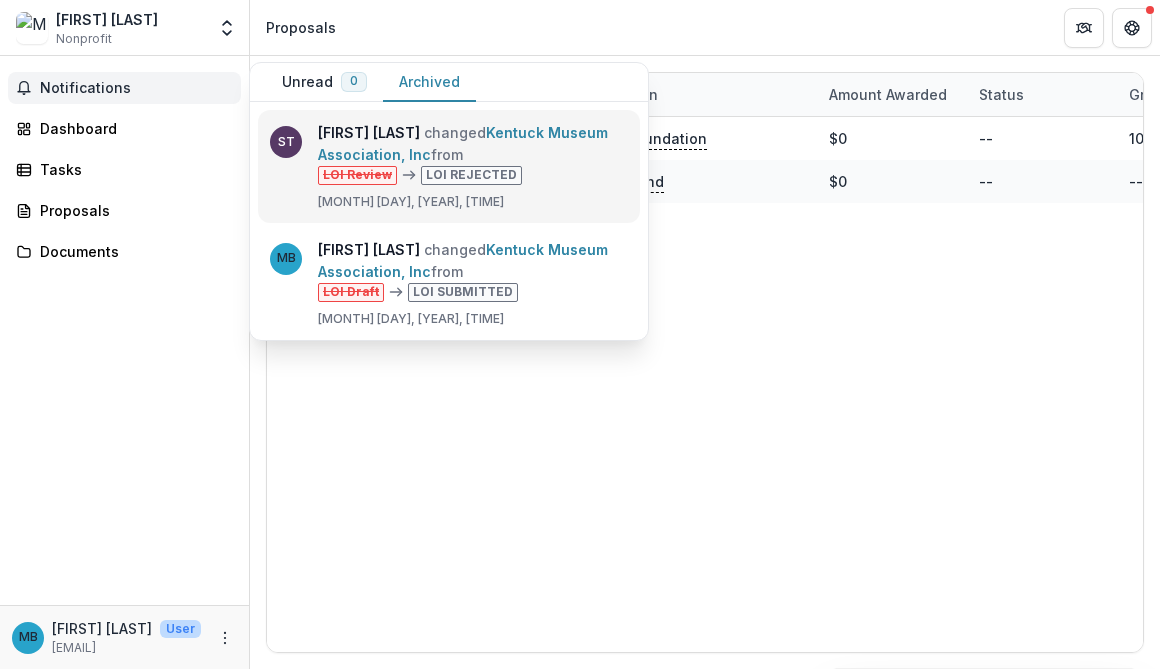 click on "Kentuck Museum Association, Inc" at bounding box center (463, 143) 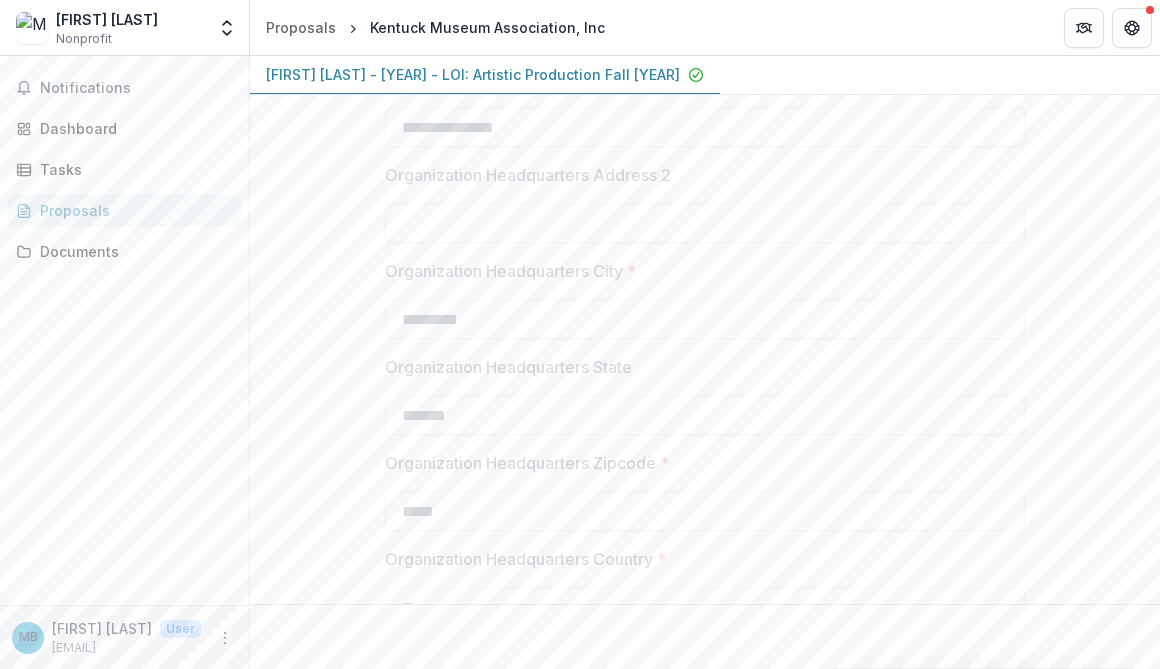 drag, startPoint x: 862, startPoint y: 266, endPoint x: 858, endPoint y: 350, distance: 84.095184 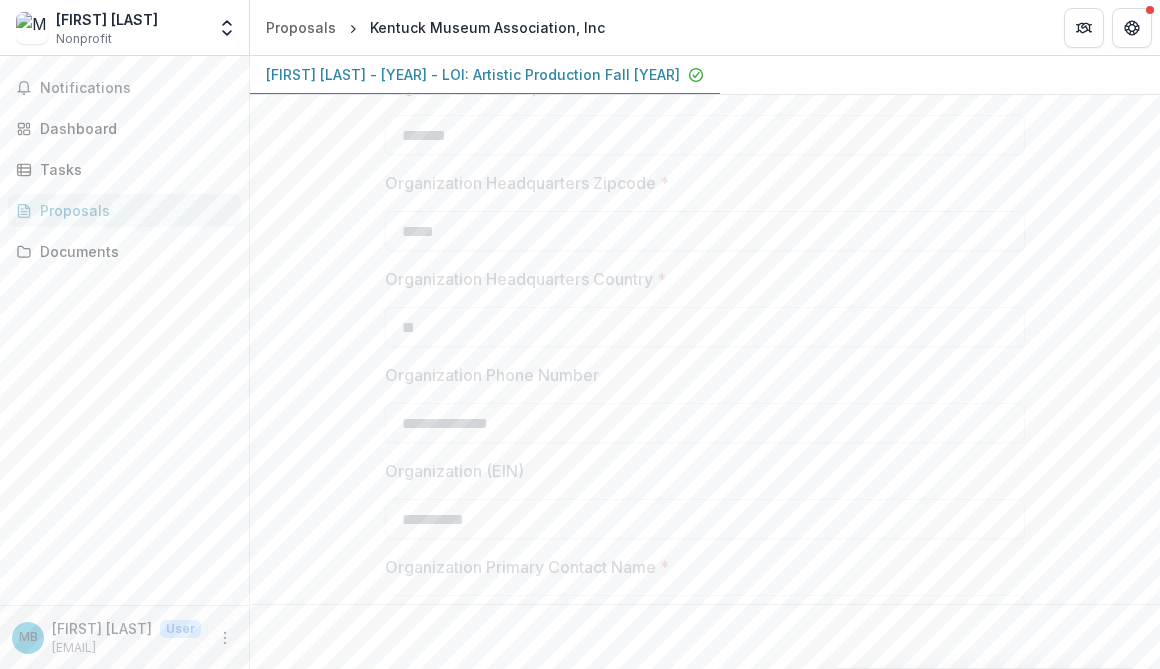 drag, startPoint x: 888, startPoint y: 244, endPoint x: 884, endPoint y: 318, distance: 74.10803 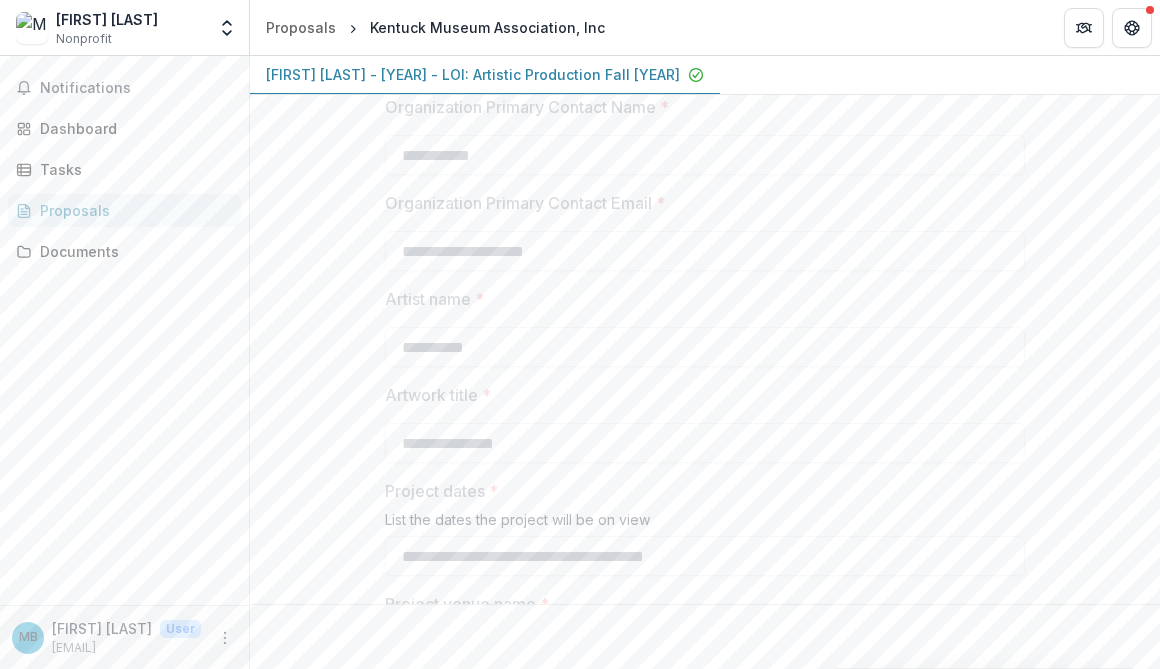 scroll, scrollTop: 0, scrollLeft: 0, axis: both 